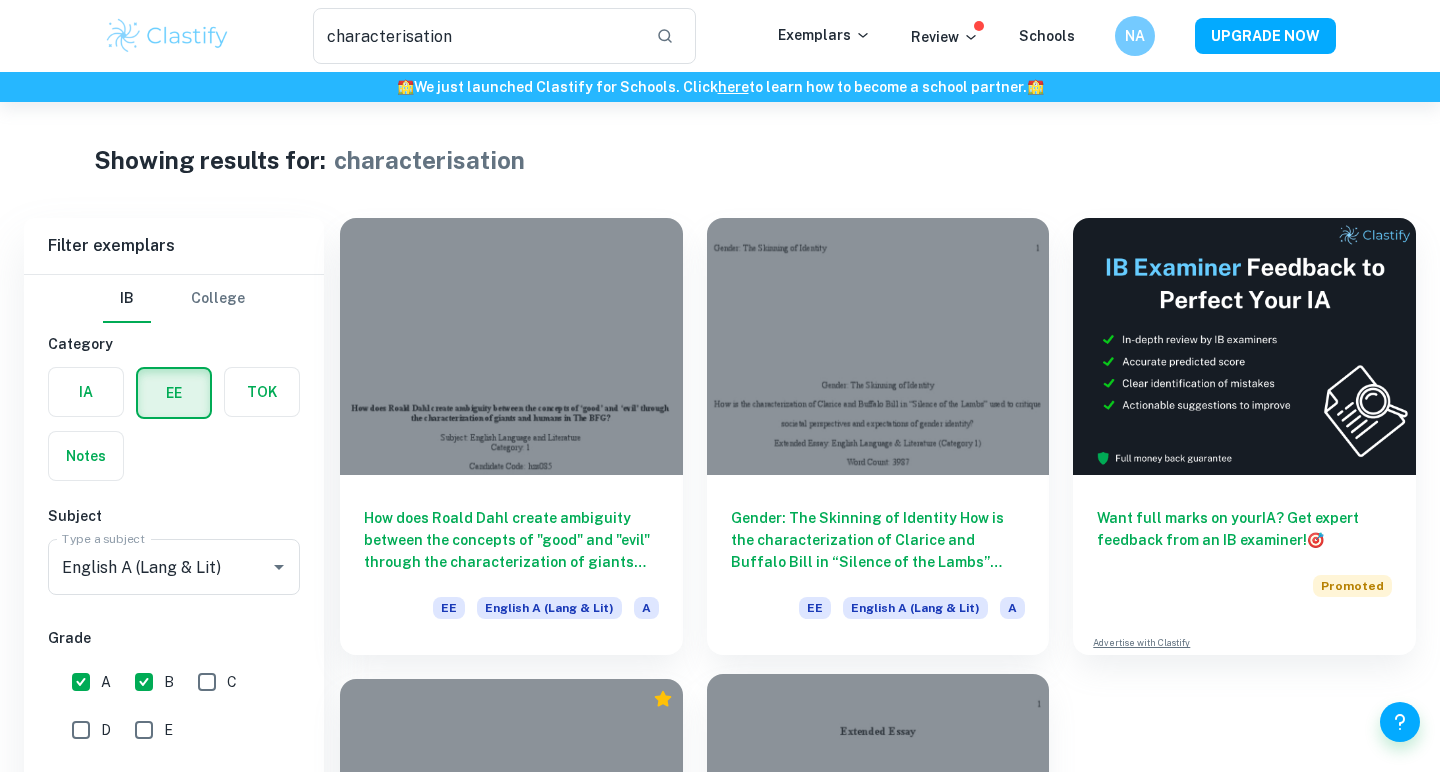 scroll, scrollTop: 344, scrollLeft: 0, axis: vertical 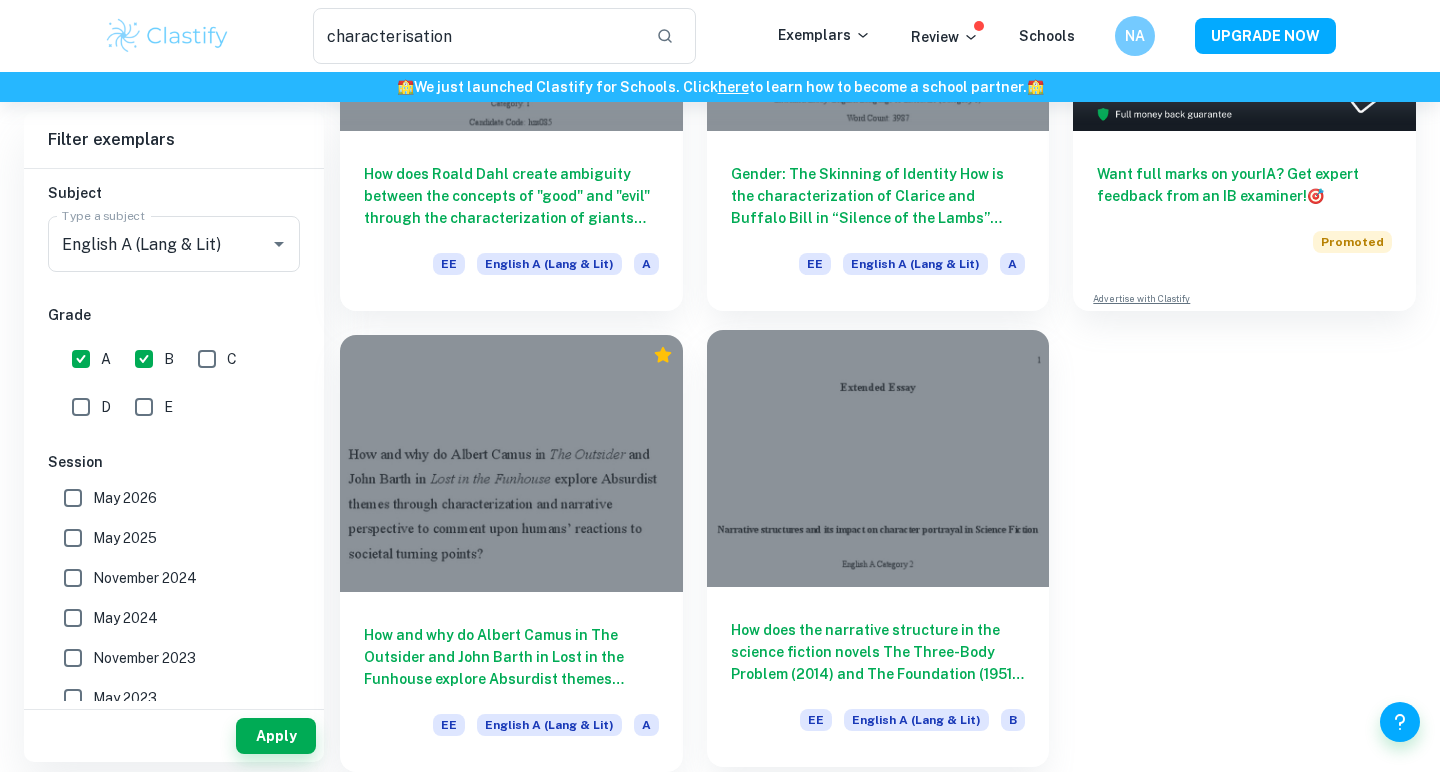click on "How does the narrative structure in the science fiction novels The Three-Body Problem (2014) and The Foundation (1951) affect the characterization of their antagonists?" at bounding box center [878, 652] 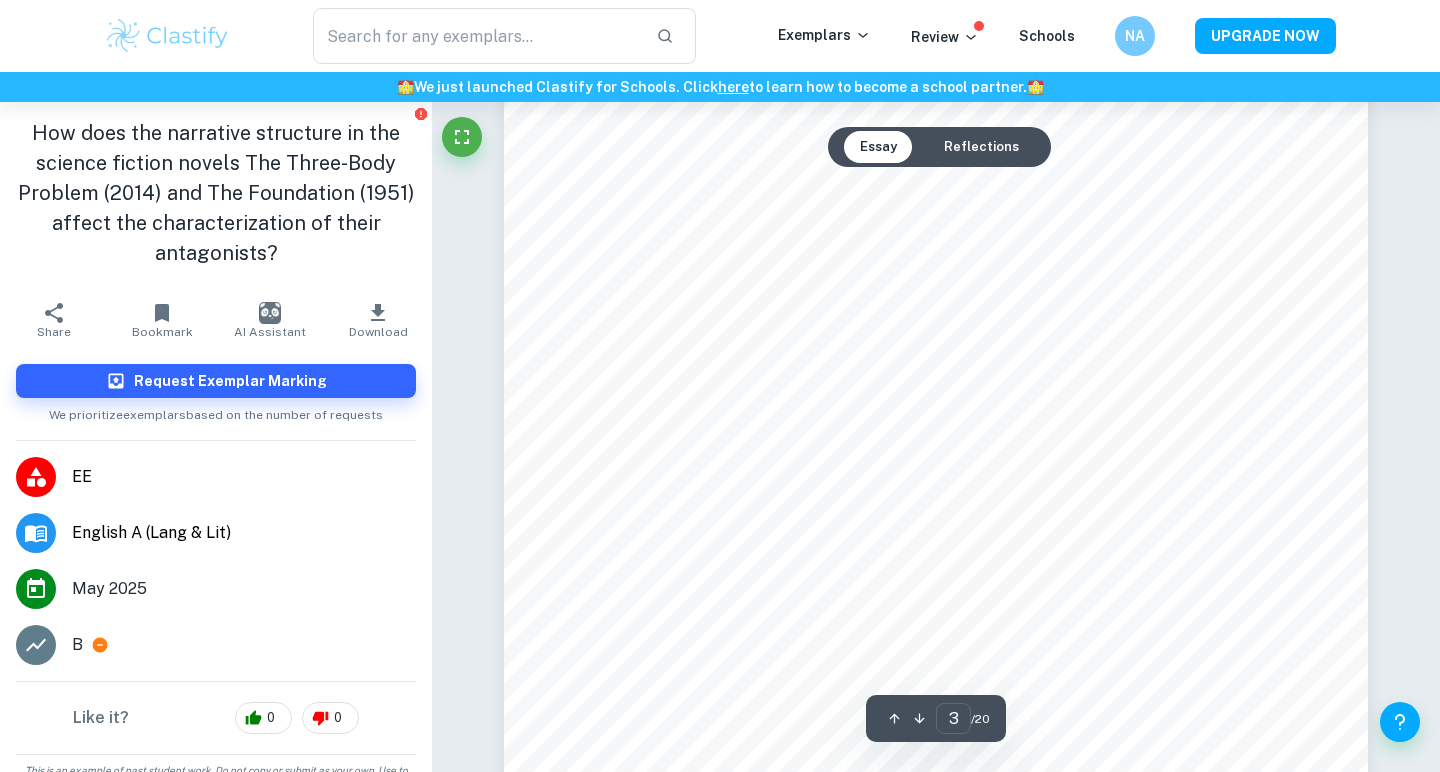 scroll, scrollTop: 2530, scrollLeft: 1, axis: both 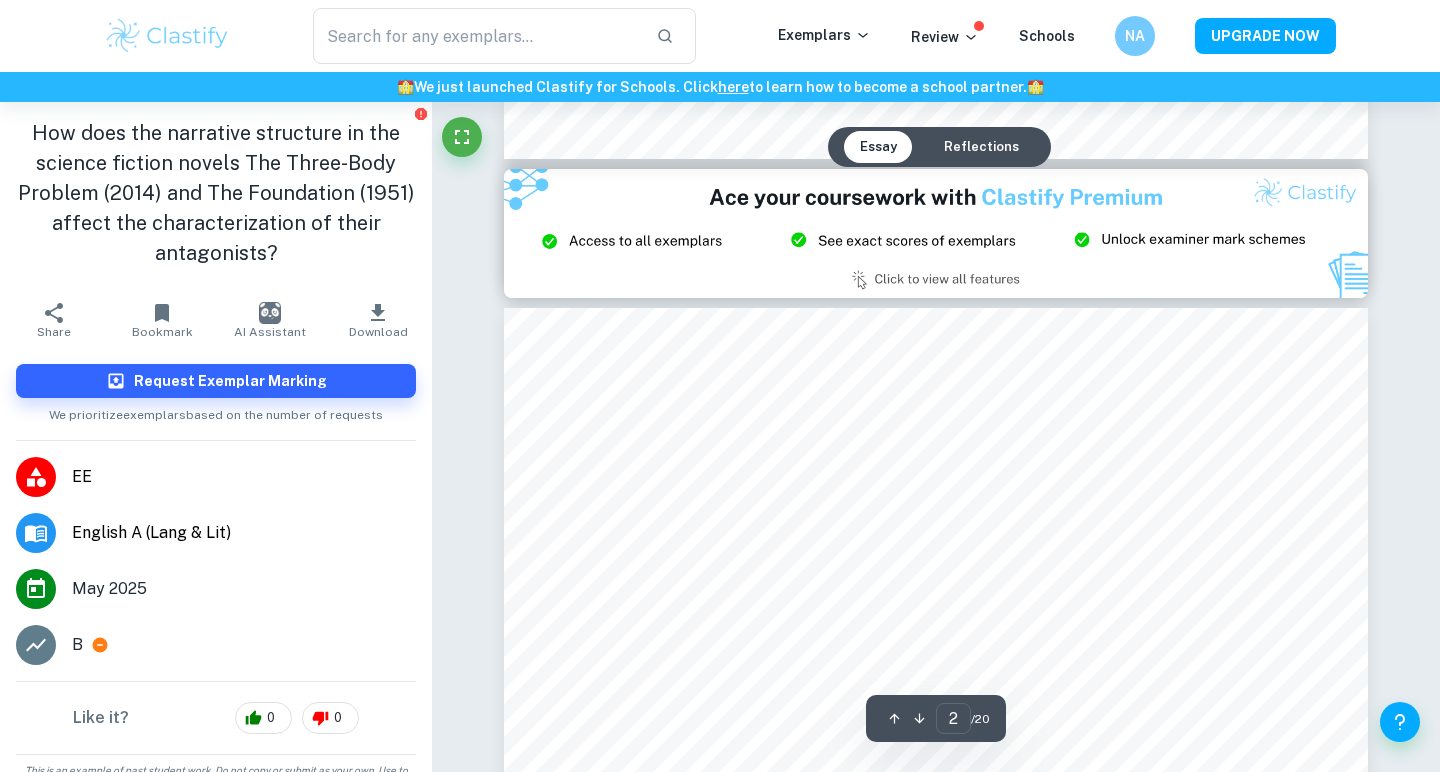 type on "3" 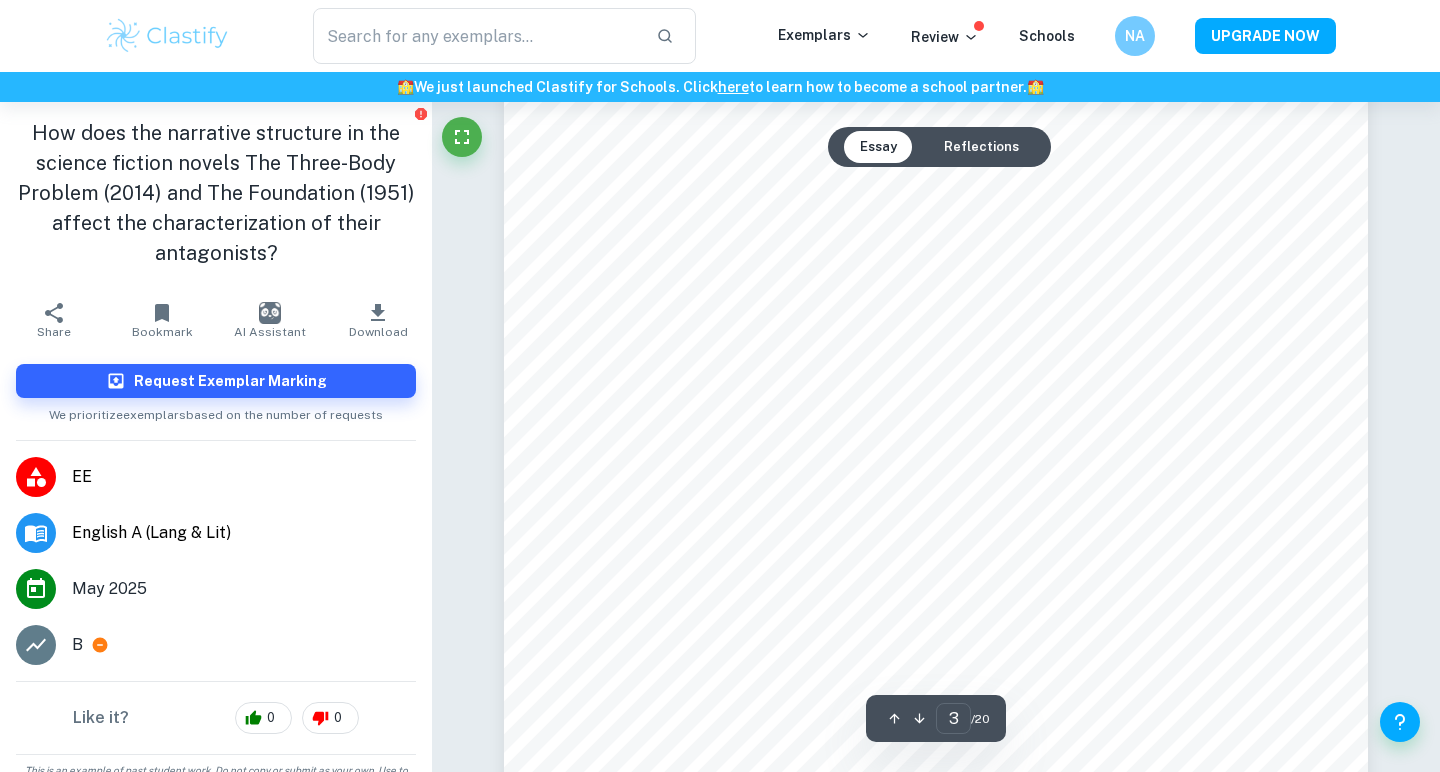 scroll, scrollTop: 2842, scrollLeft: 0, axis: vertical 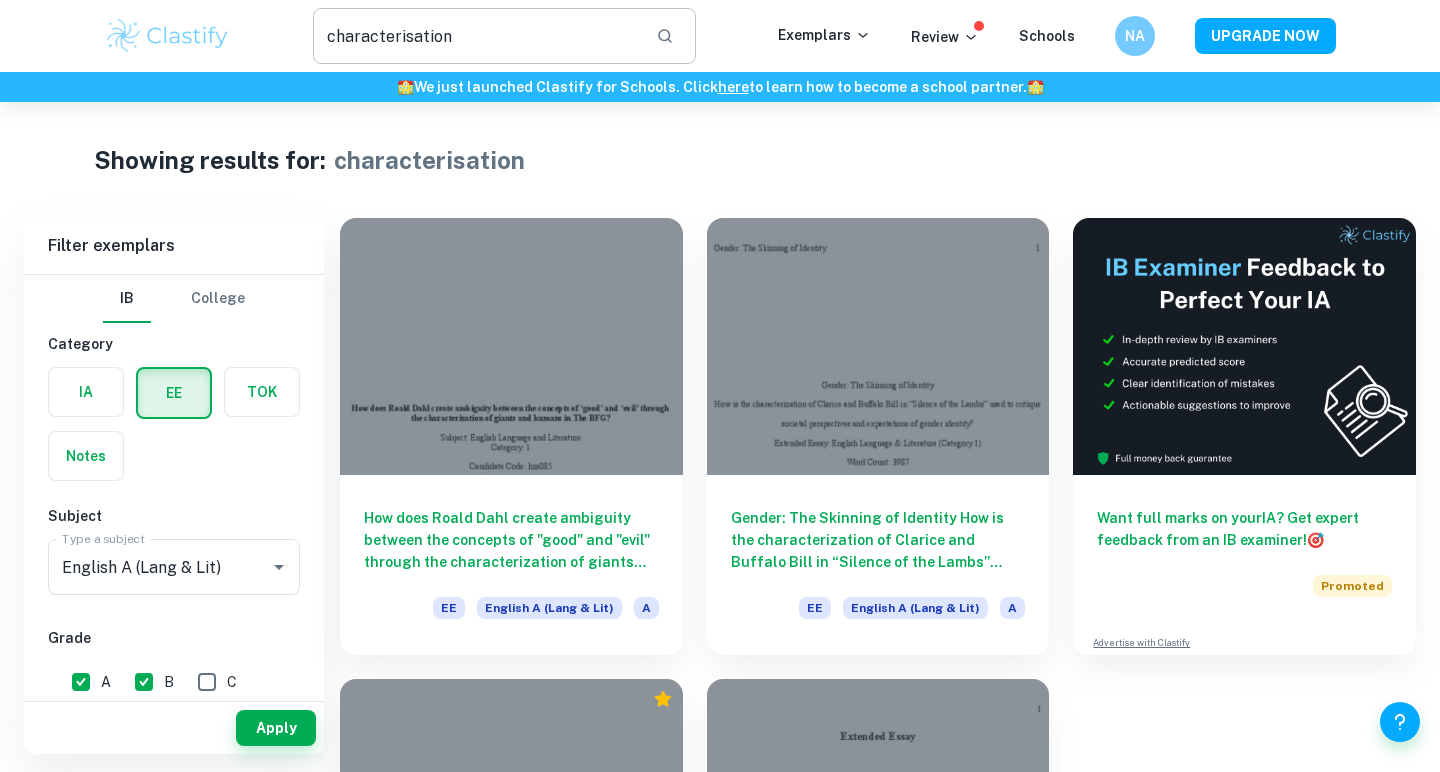 click on "characterisation" at bounding box center (476, 36) 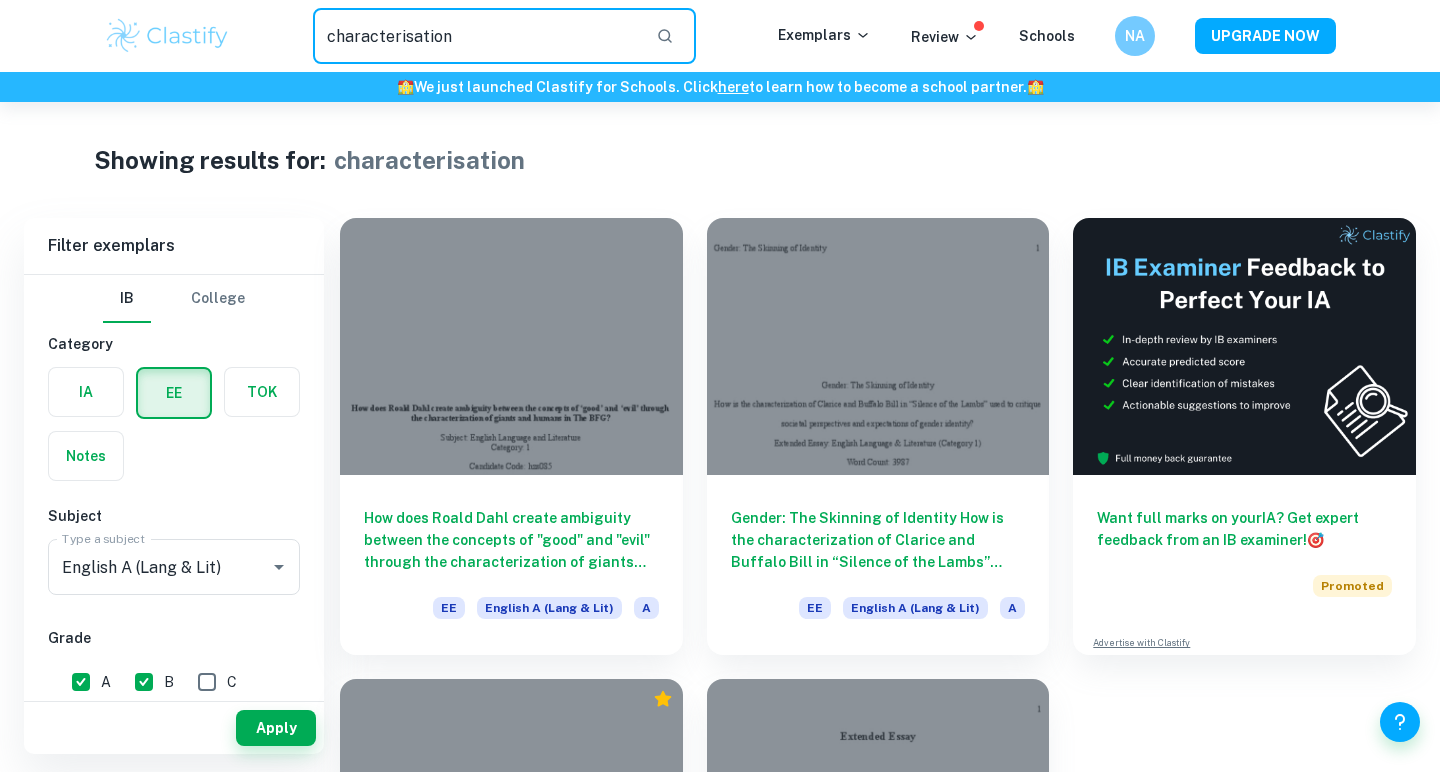 click on "characterisation" at bounding box center [476, 36] 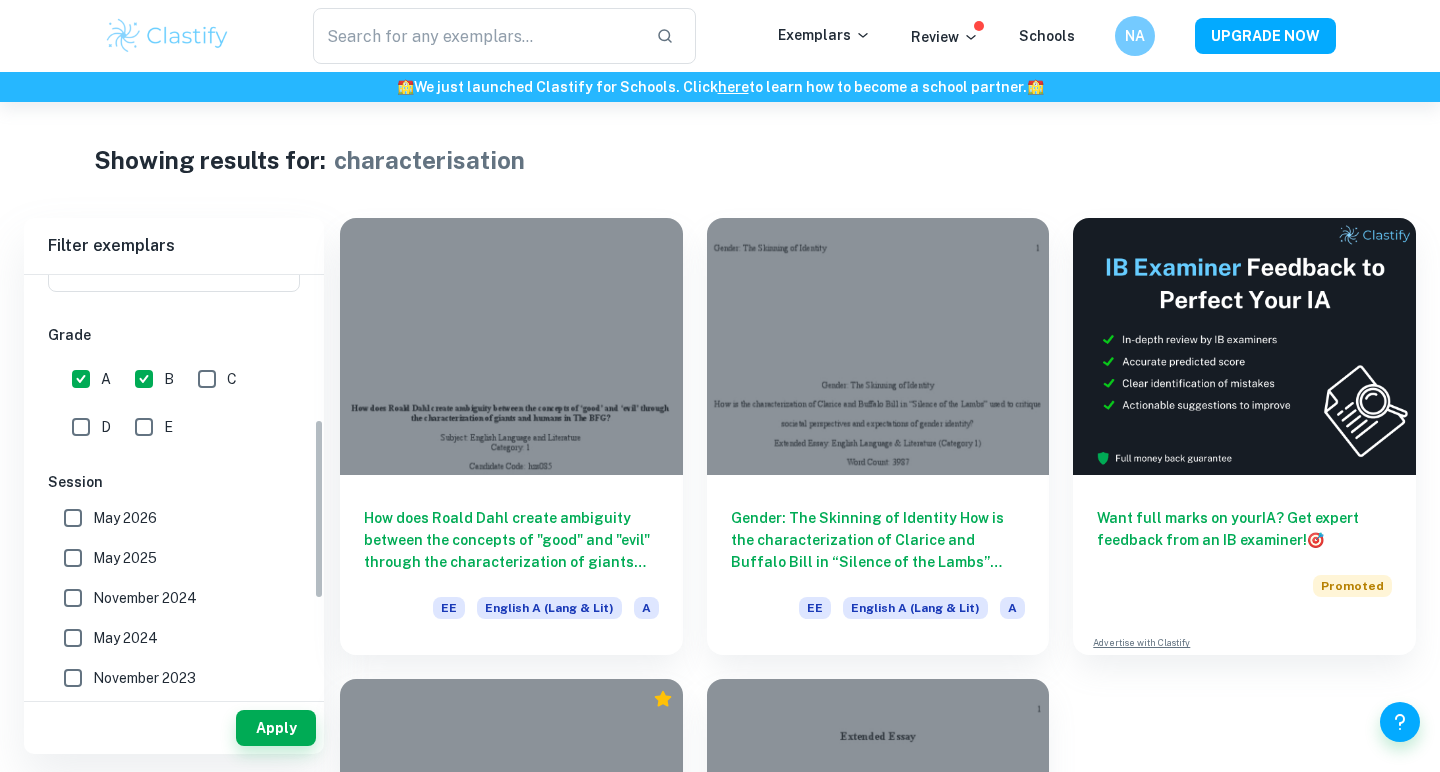scroll, scrollTop: 357, scrollLeft: 0, axis: vertical 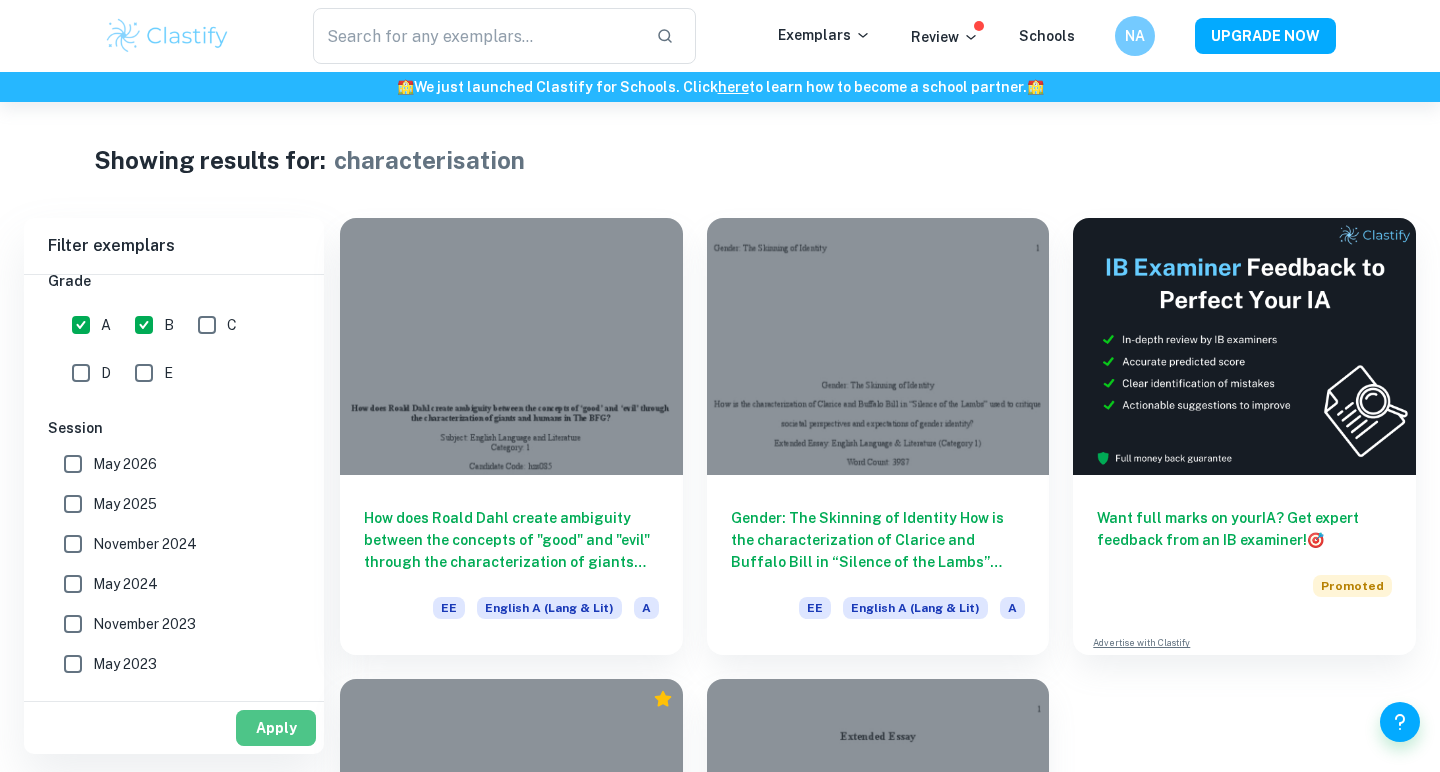 click on "Apply" at bounding box center [276, 728] 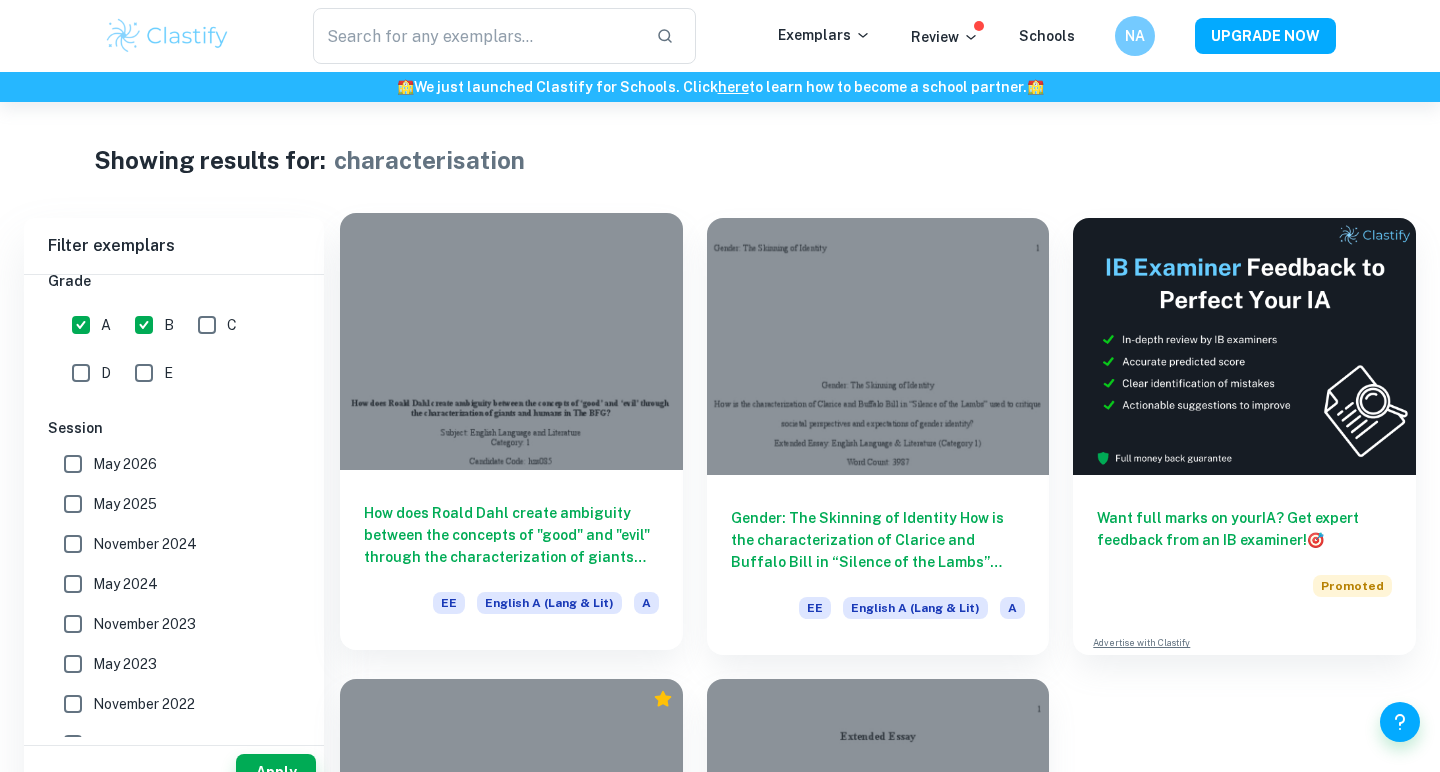 scroll, scrollTop: 45, scrollLeft: 0, axis: vertical 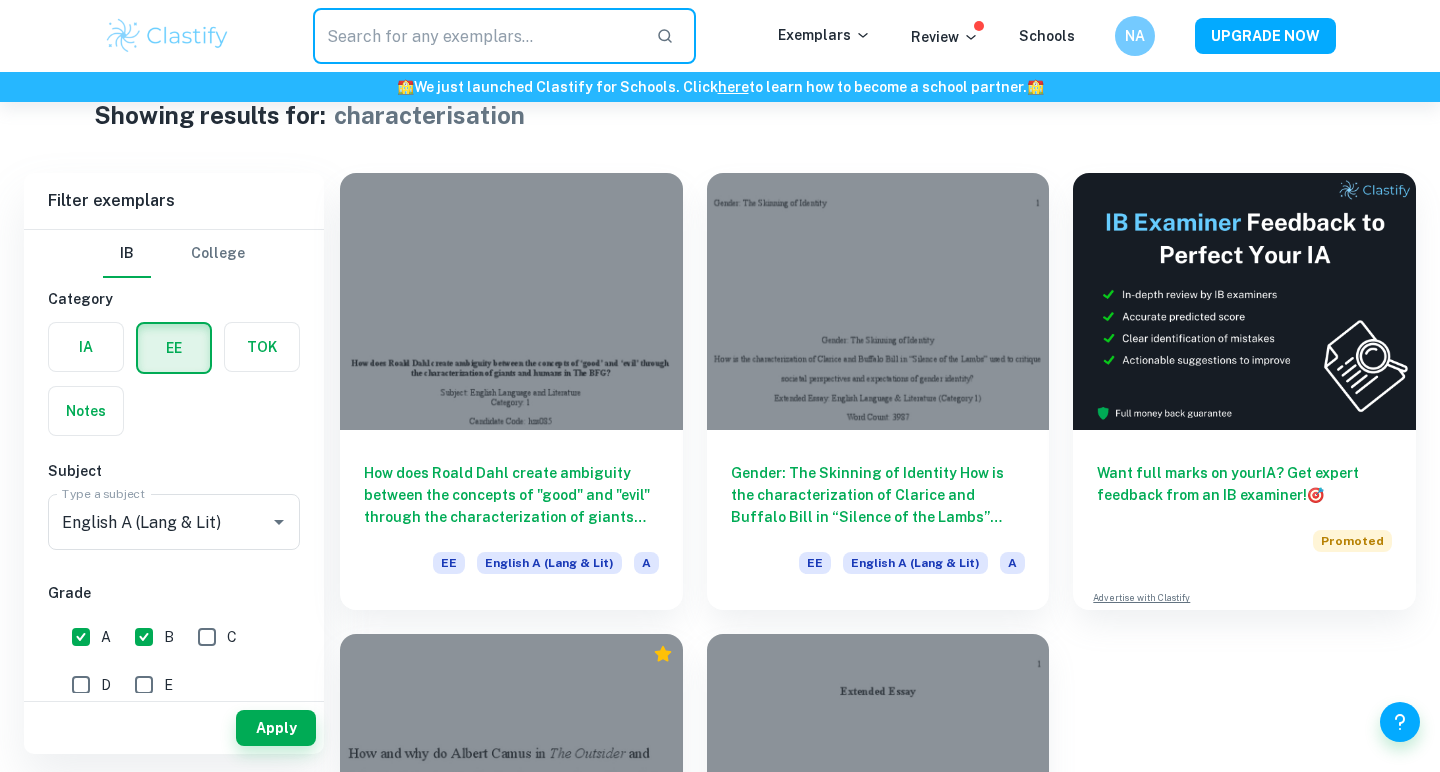drag, startPoint x: 592, startPoint y: 33, endPoint x: 296, endPoint y: 32, distance: 296.00168 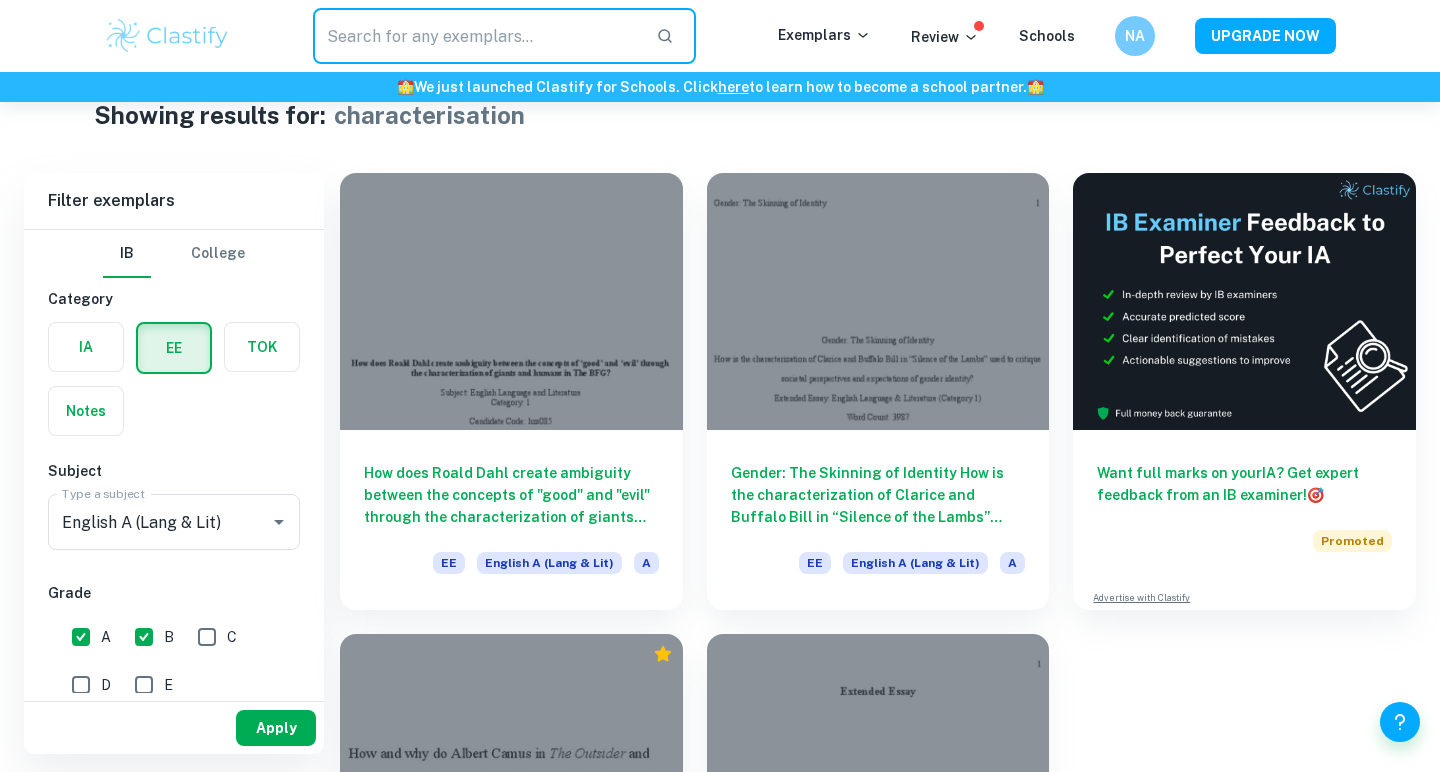 type 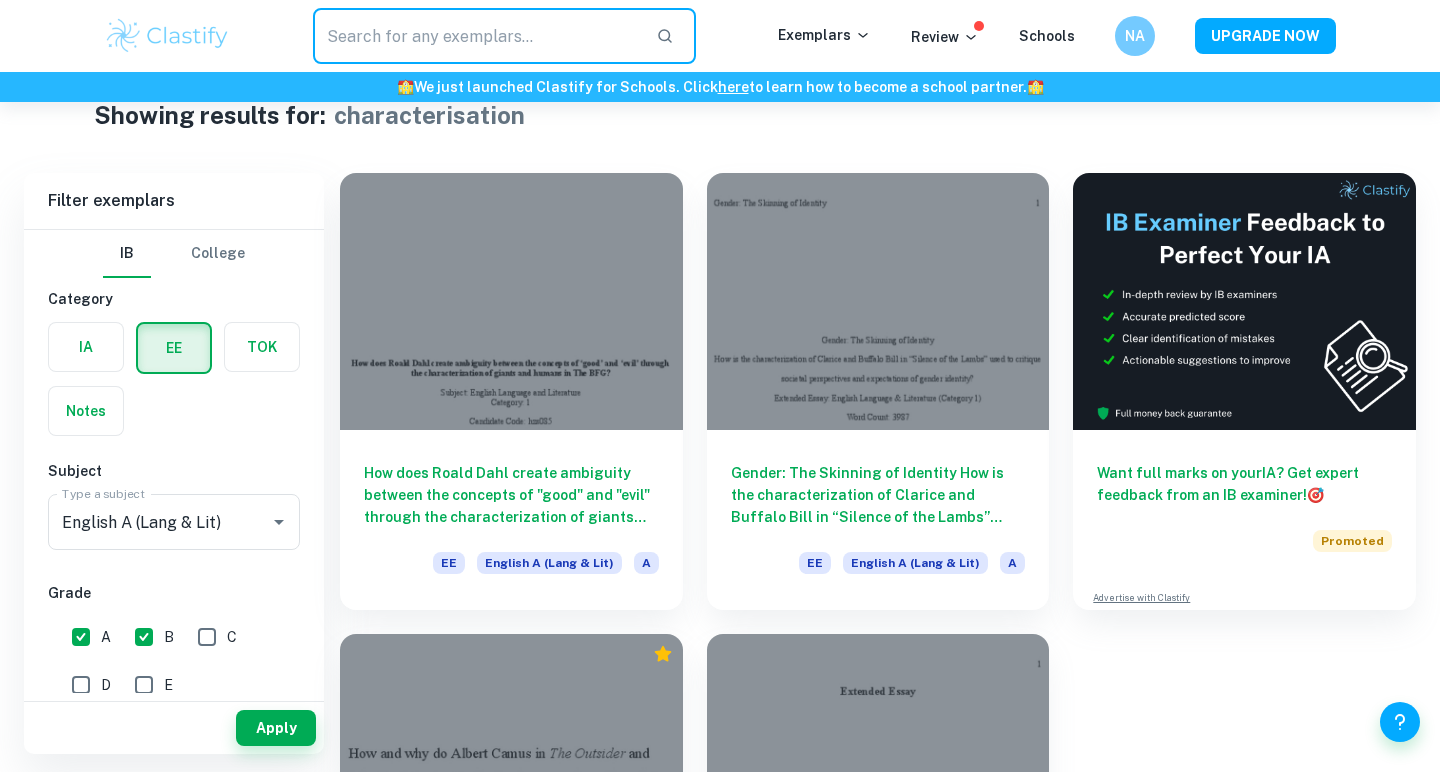 drag, startPoint x: 272, startPoint y: 739, endPoint x: 264, endPoint y: 695, distance: 44.72136 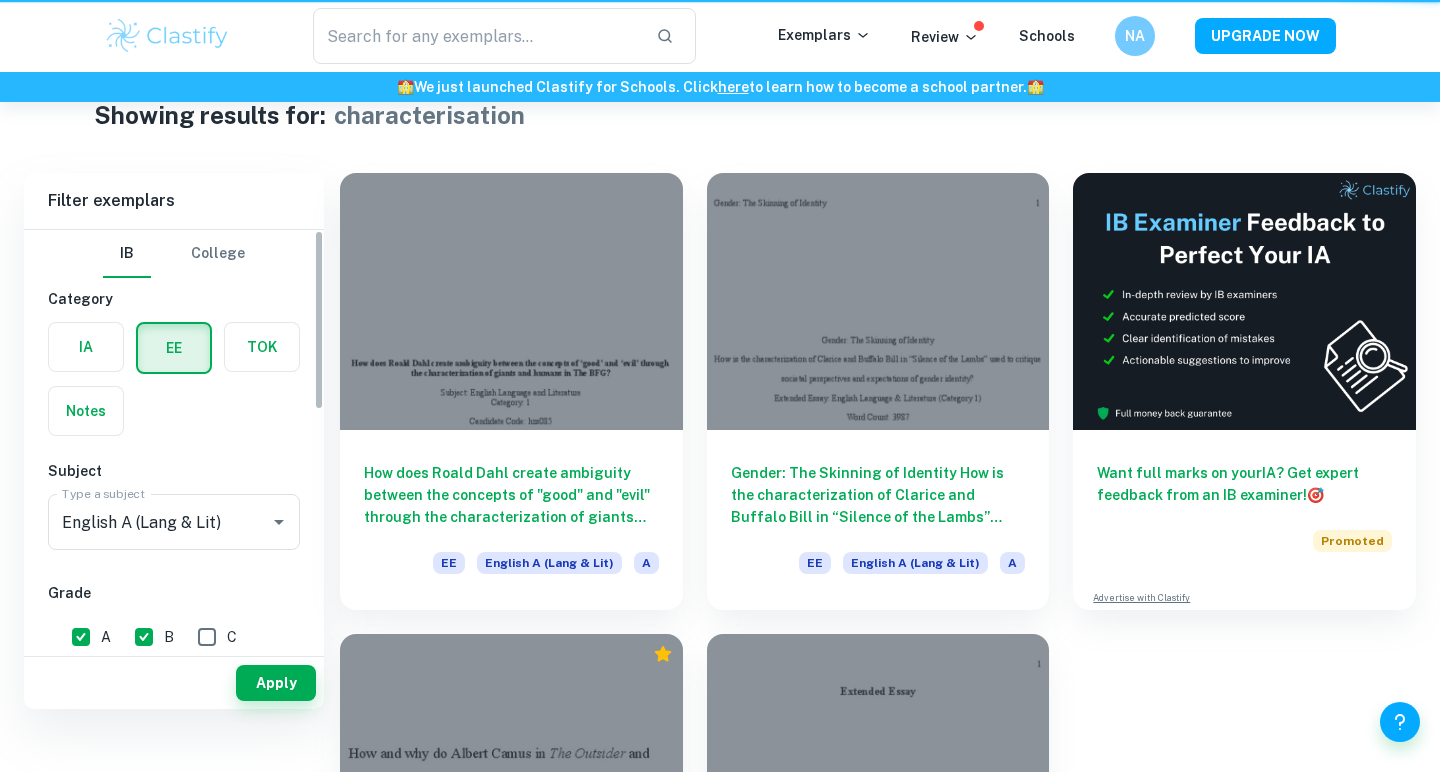 scroll, scrollTop: 0, scrollLeft: 0, axis: both 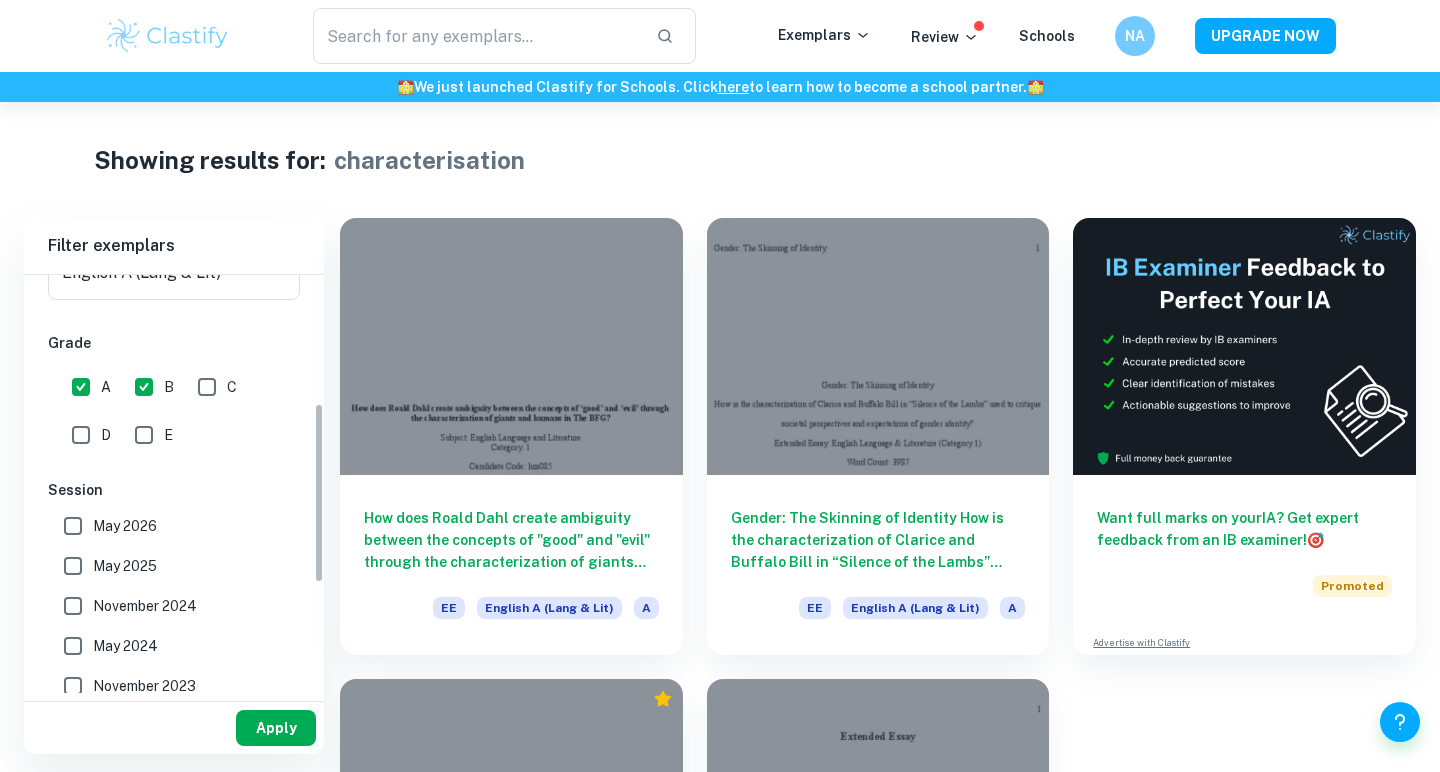 click on "Apply" at bounding box center (276, 728) 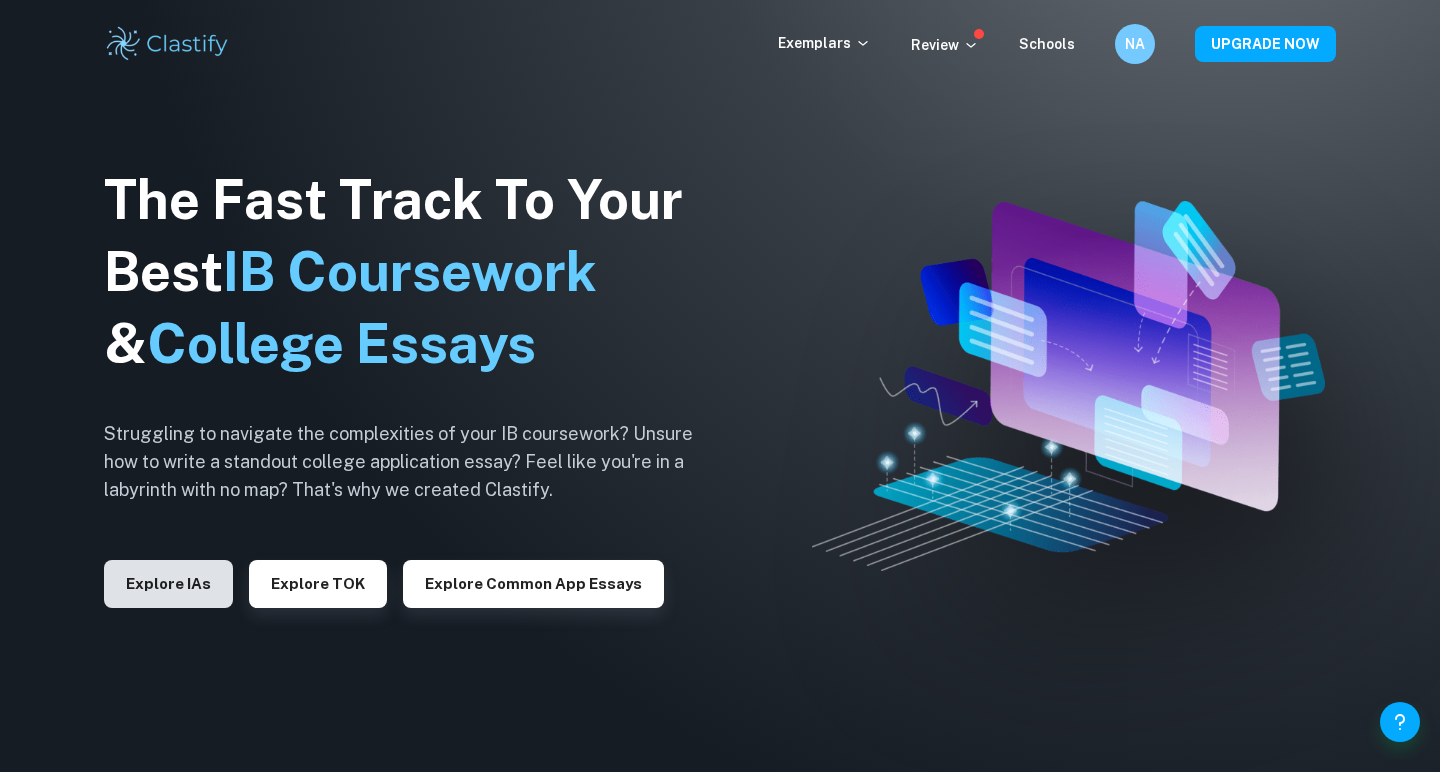 scroll, scrollTop: 0, scrollLeft: 0, axis: both 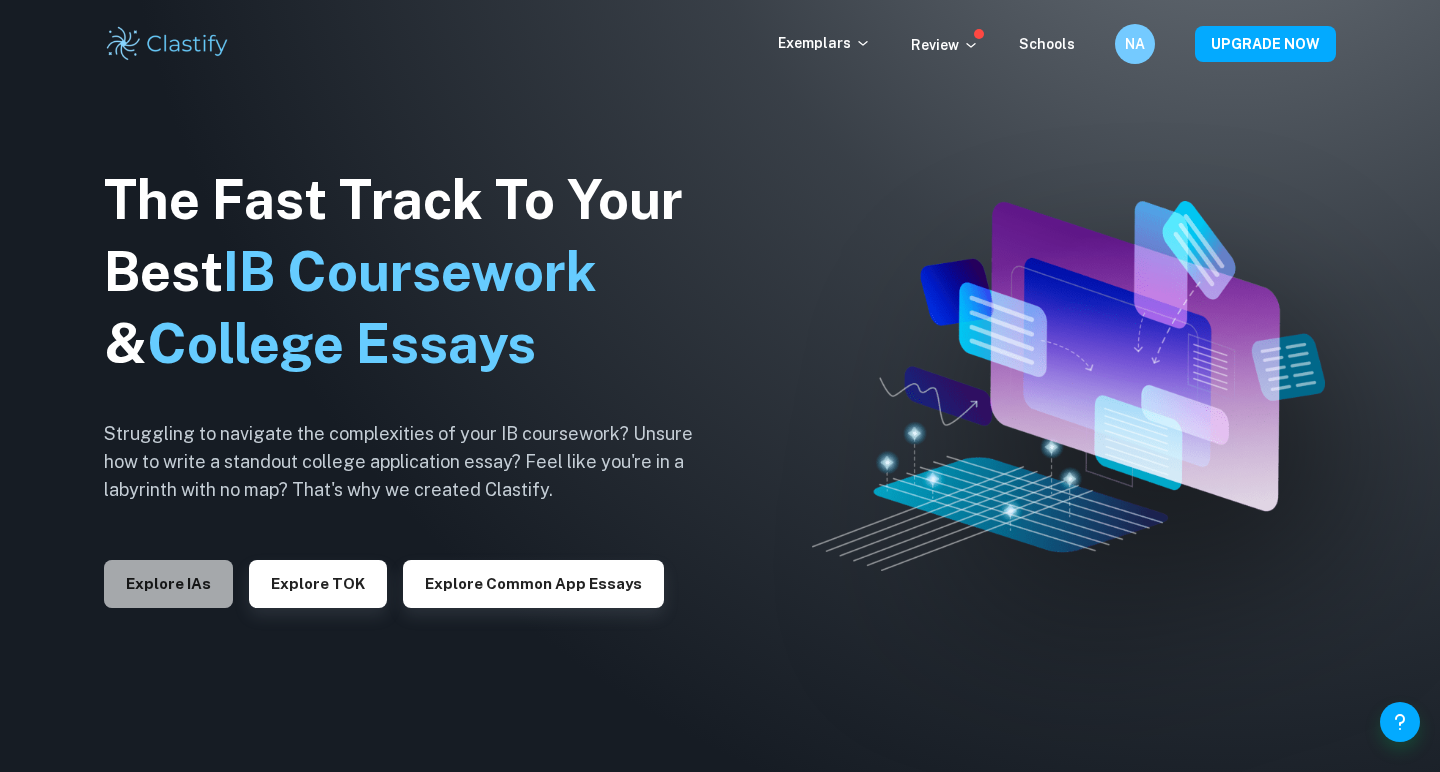 click on "Explore IAs" at bounding box center [168, 584] 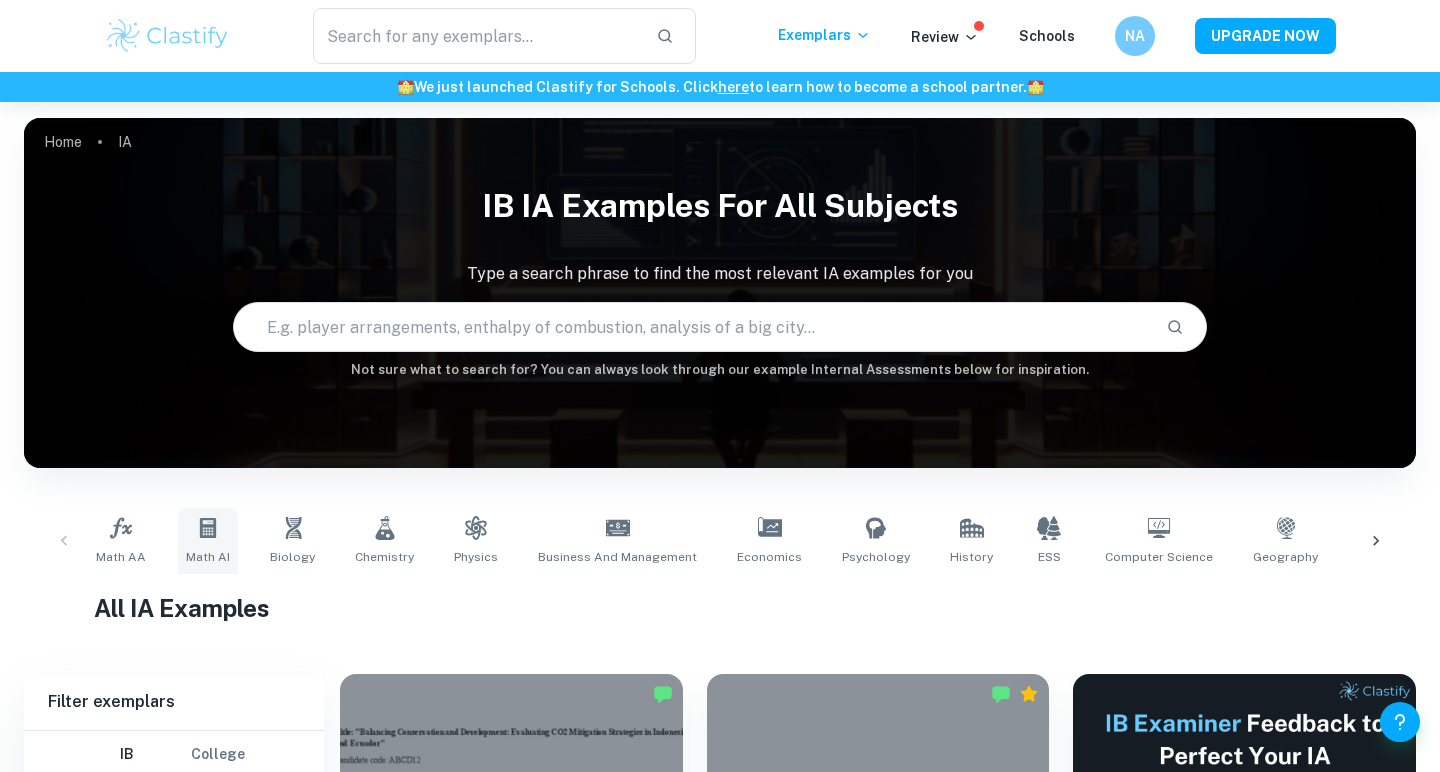 scroll, scrollTop: 383, scrollLeft: 0, axis: vertical 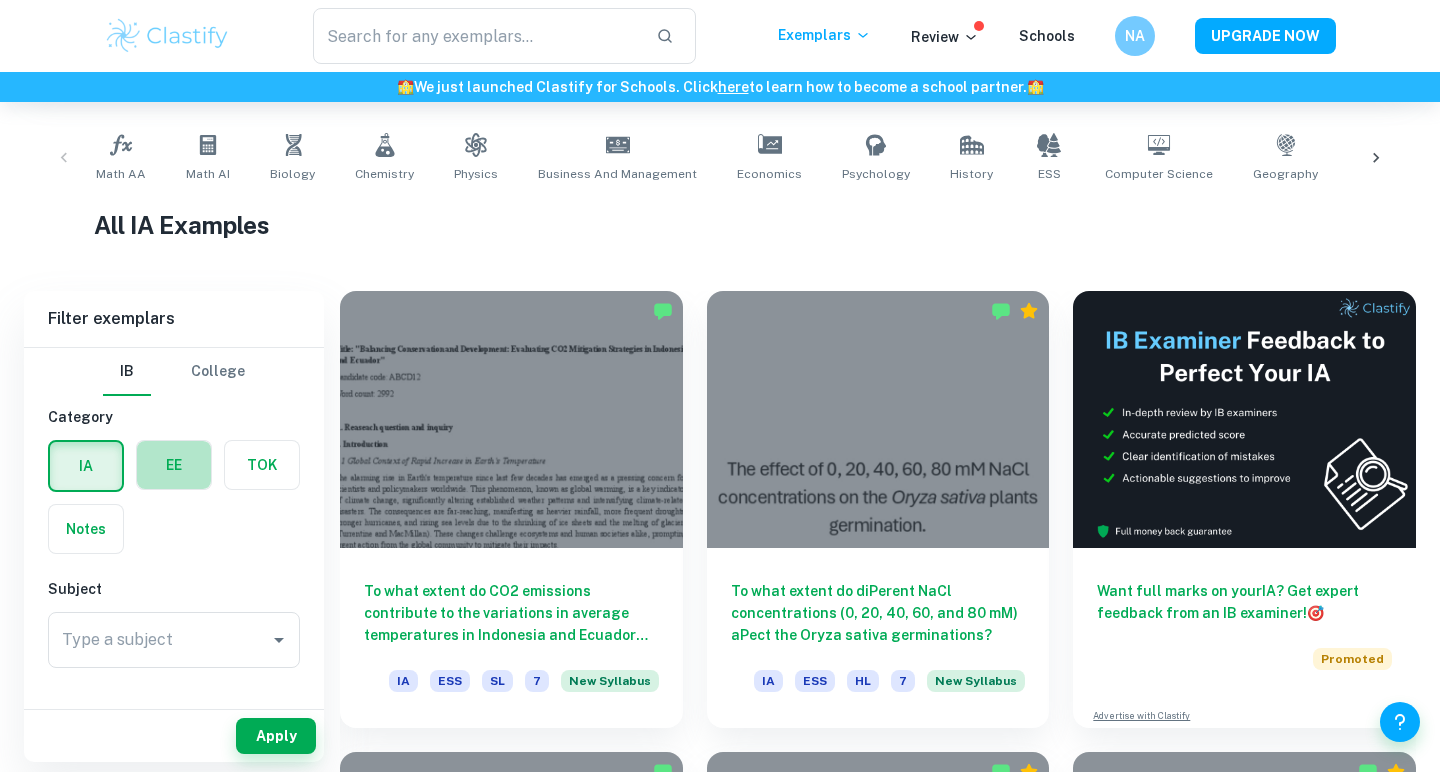 click at bounding box center (174, 465) 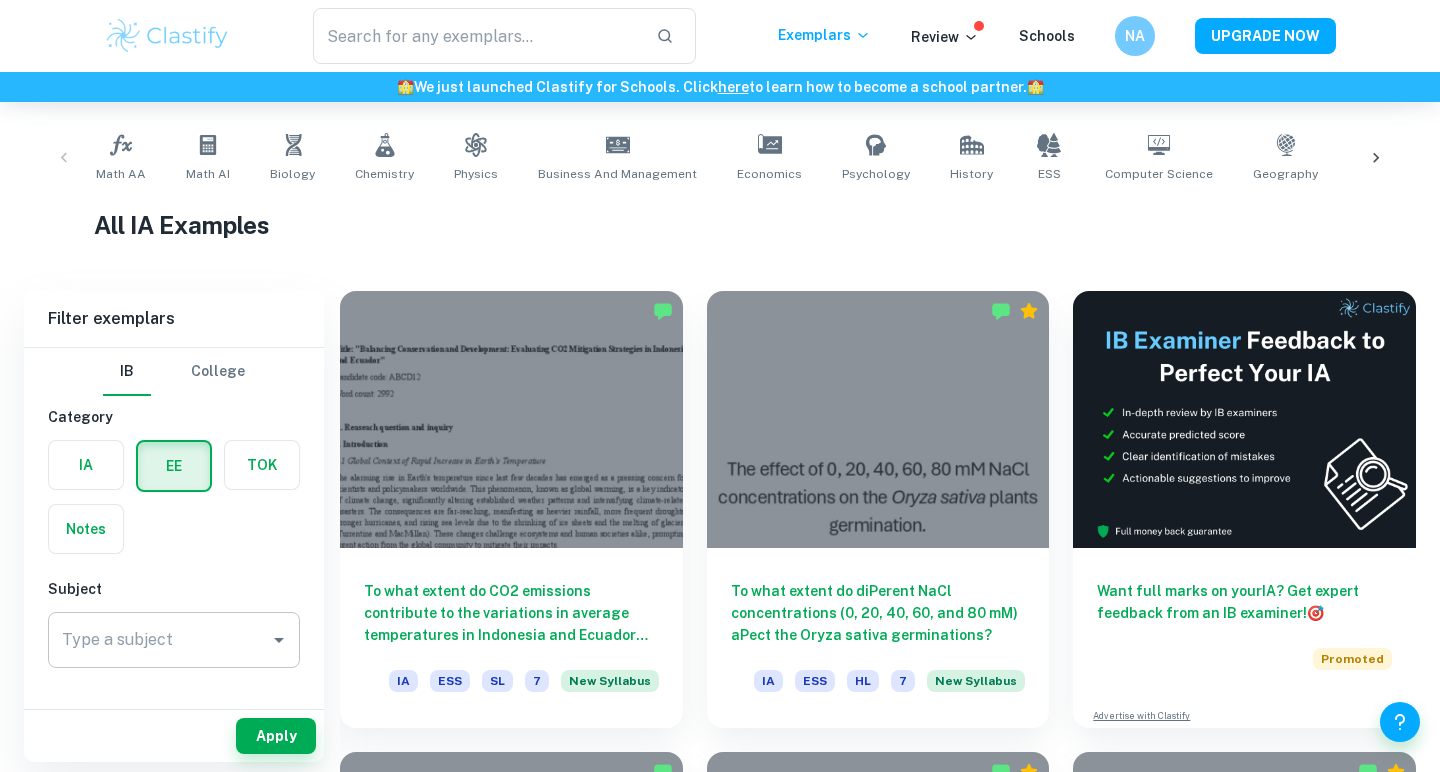 click on "Type a subject" at bounding box center [159, 640] 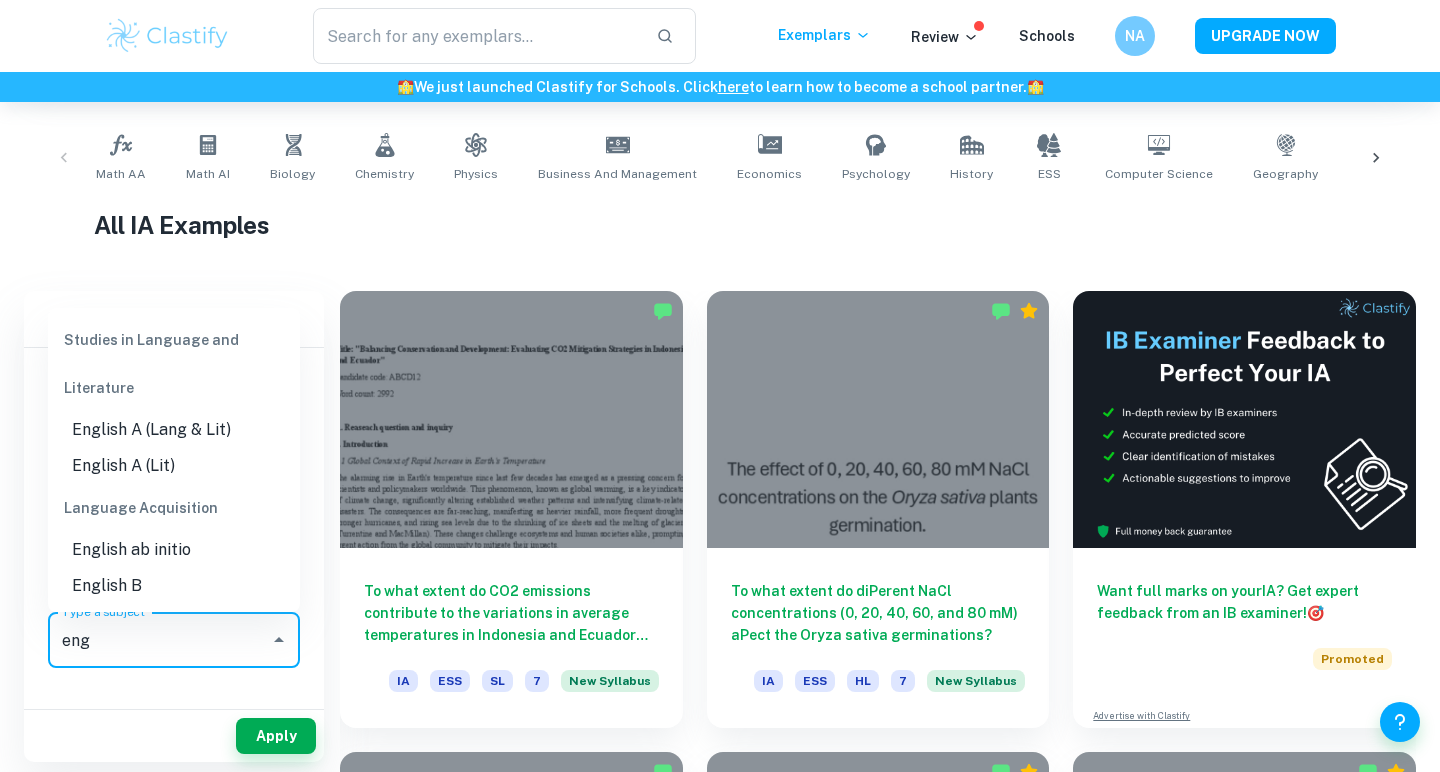 click on "English A (Lang & Lit)" at bounding box center (174, 430) 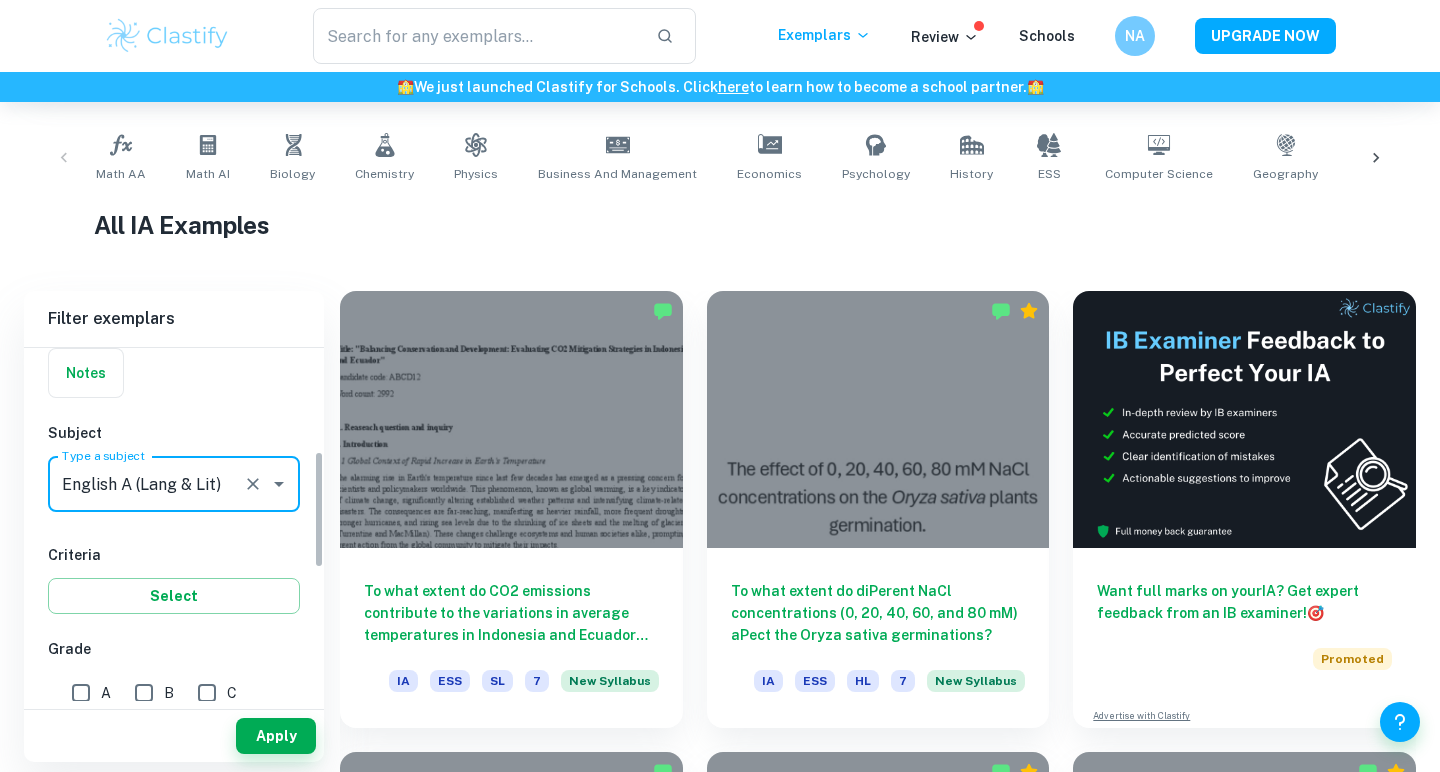 scroll, scrollTop: 344, scrollLeft: 0, axis: vertical 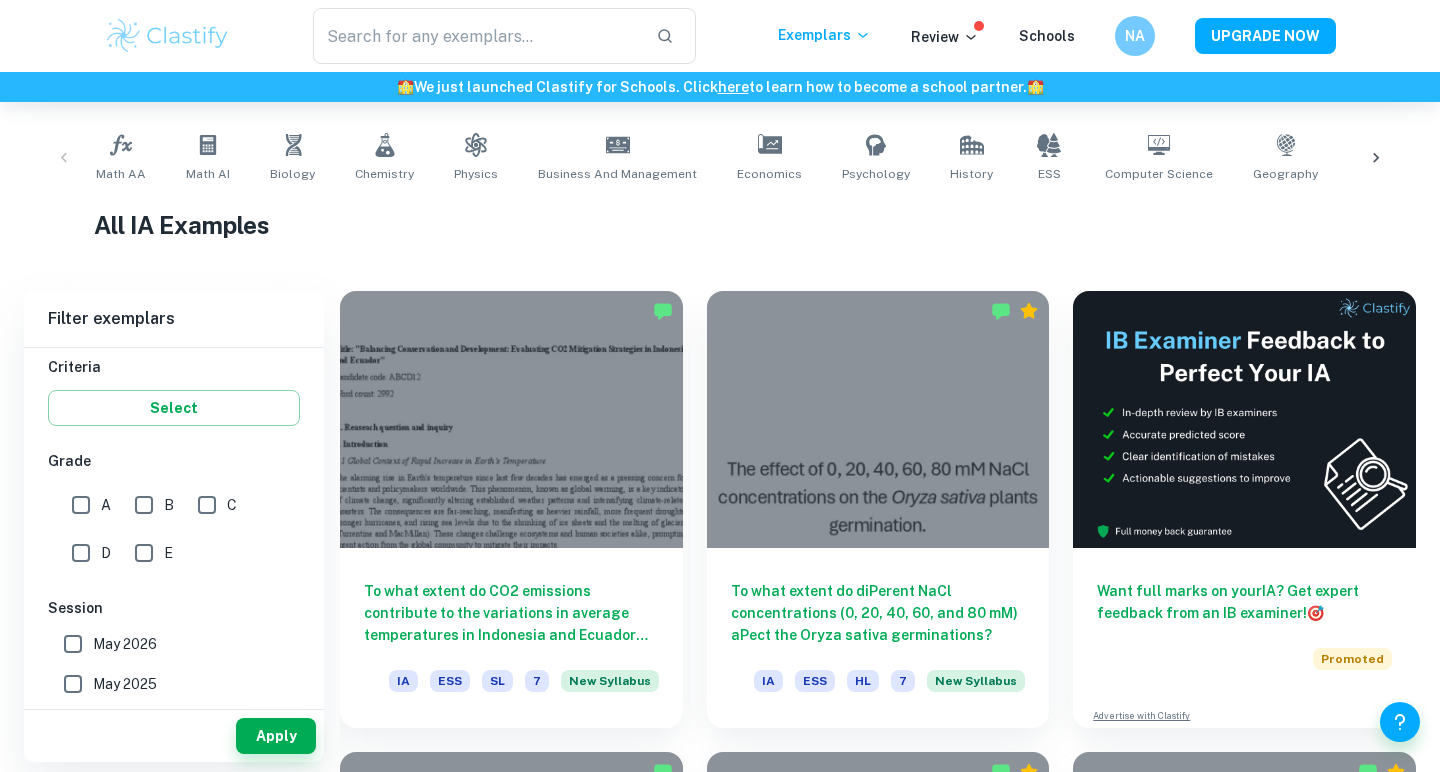 click on "A" at bounding box center [81, 505] 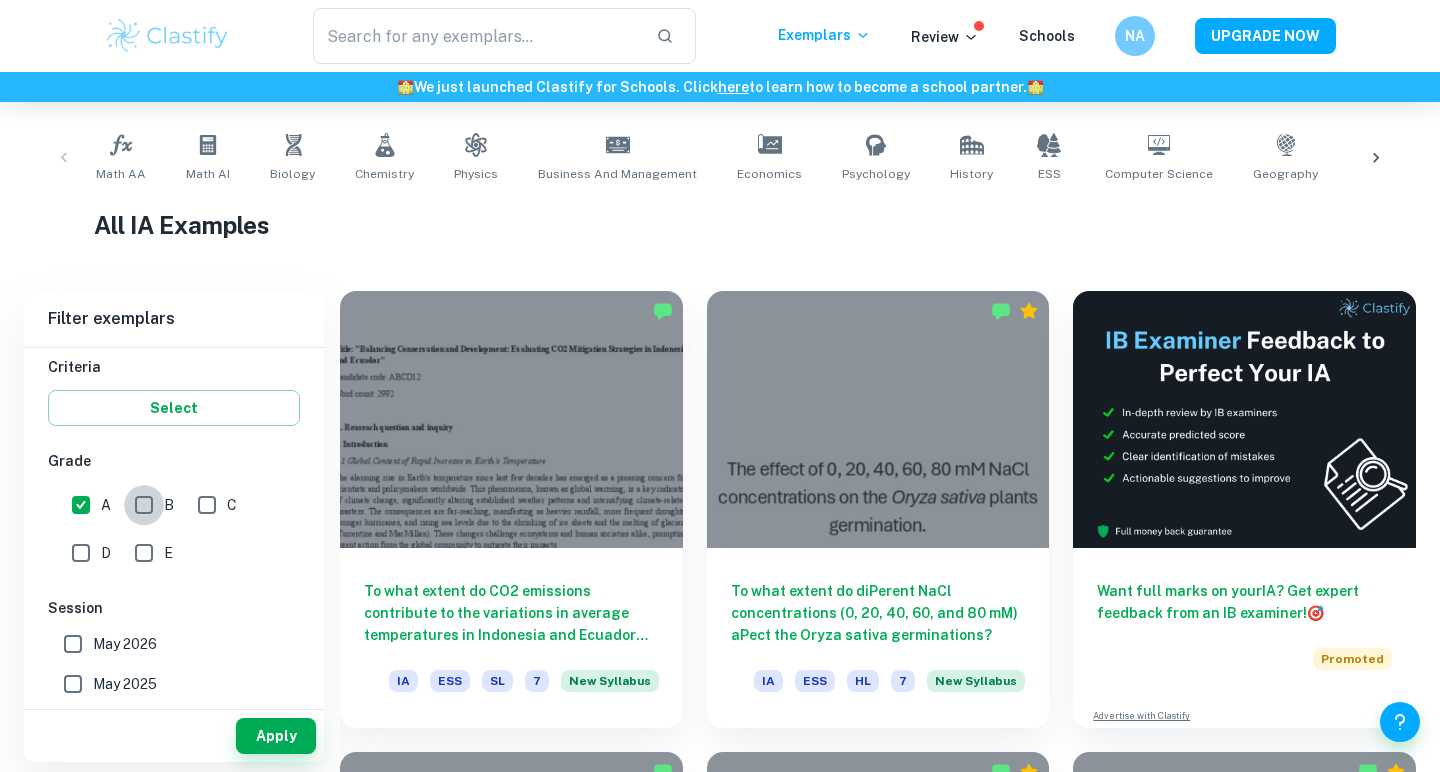 click on "B" at bounding box center (144, 505) 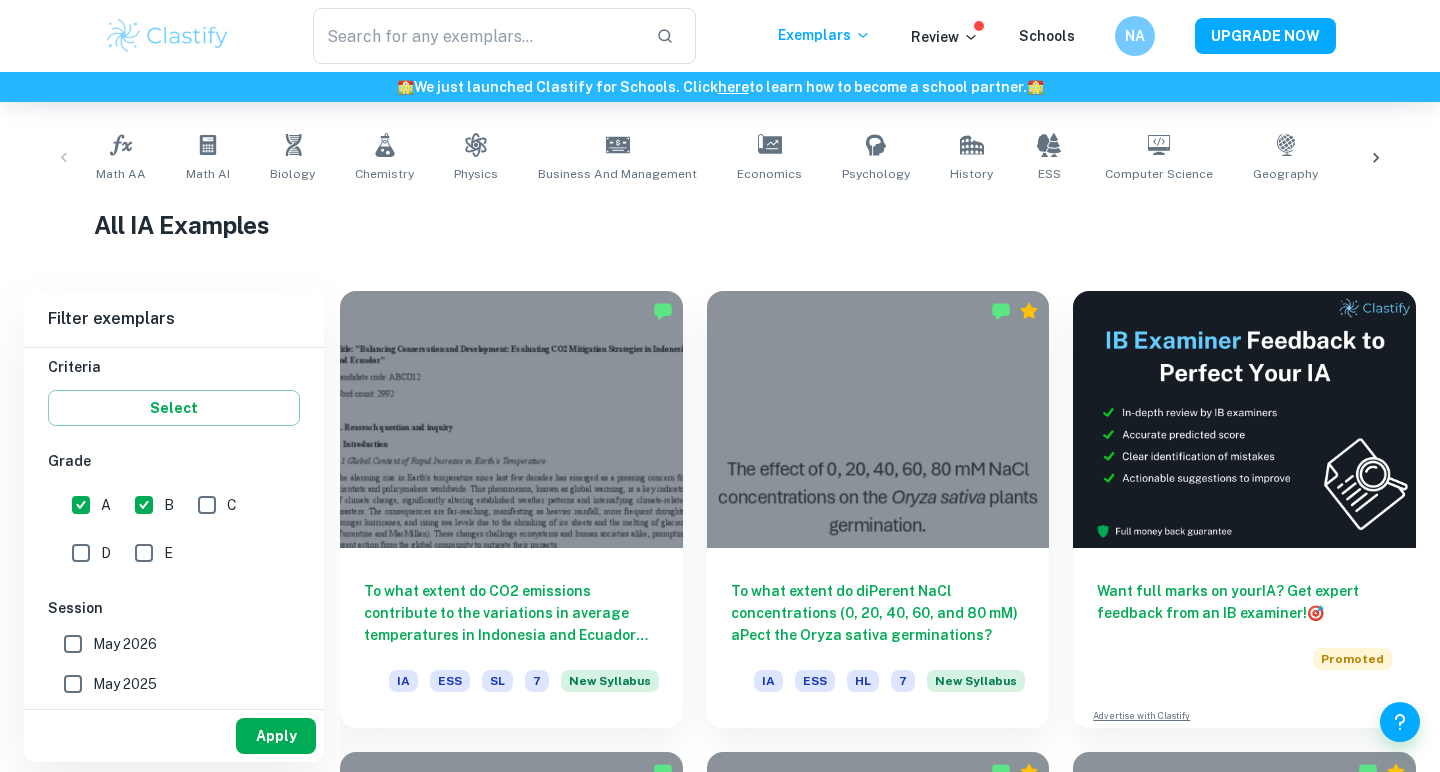 click on "Apply" at bounding box center (276, 736) 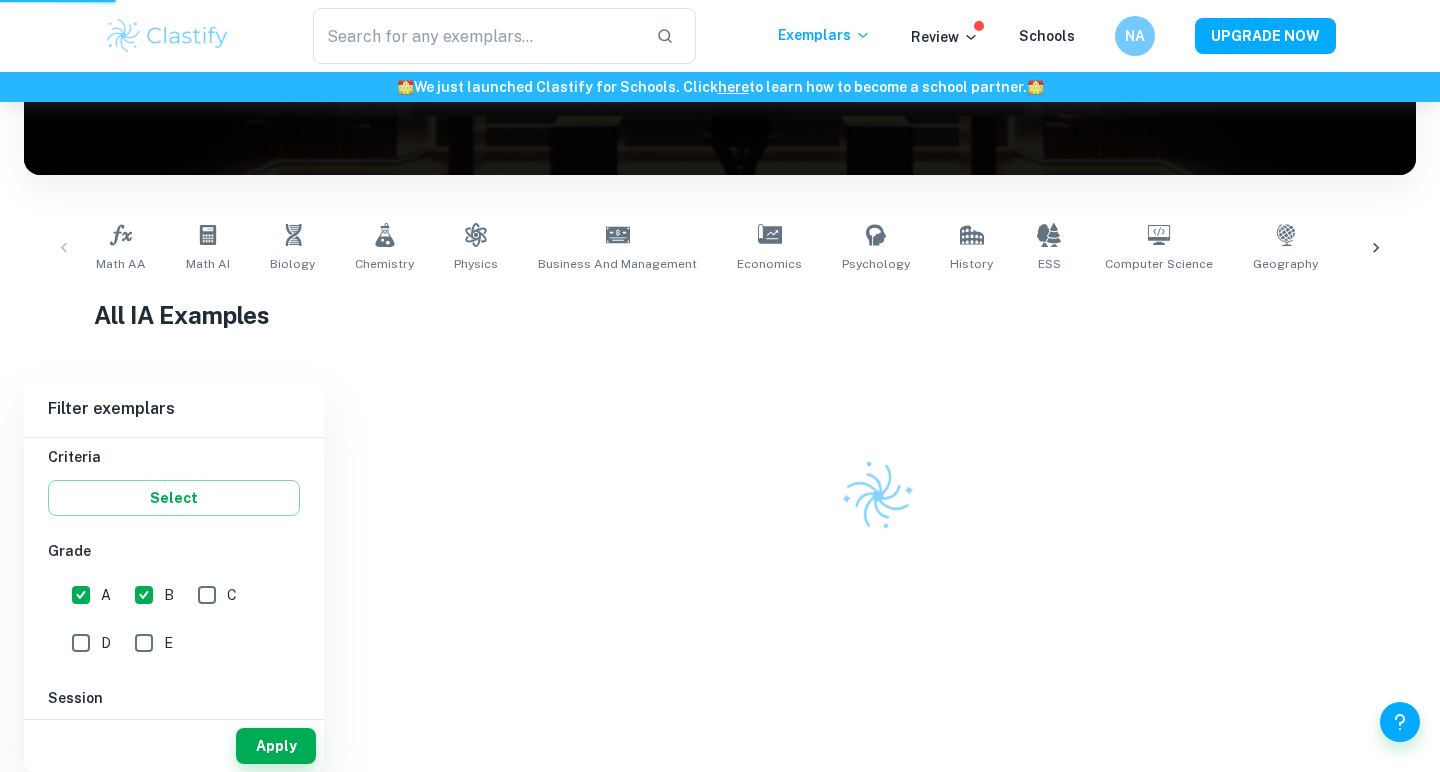 scroll, scrollTop: 293, scrollLeft: 0, axis: vertical 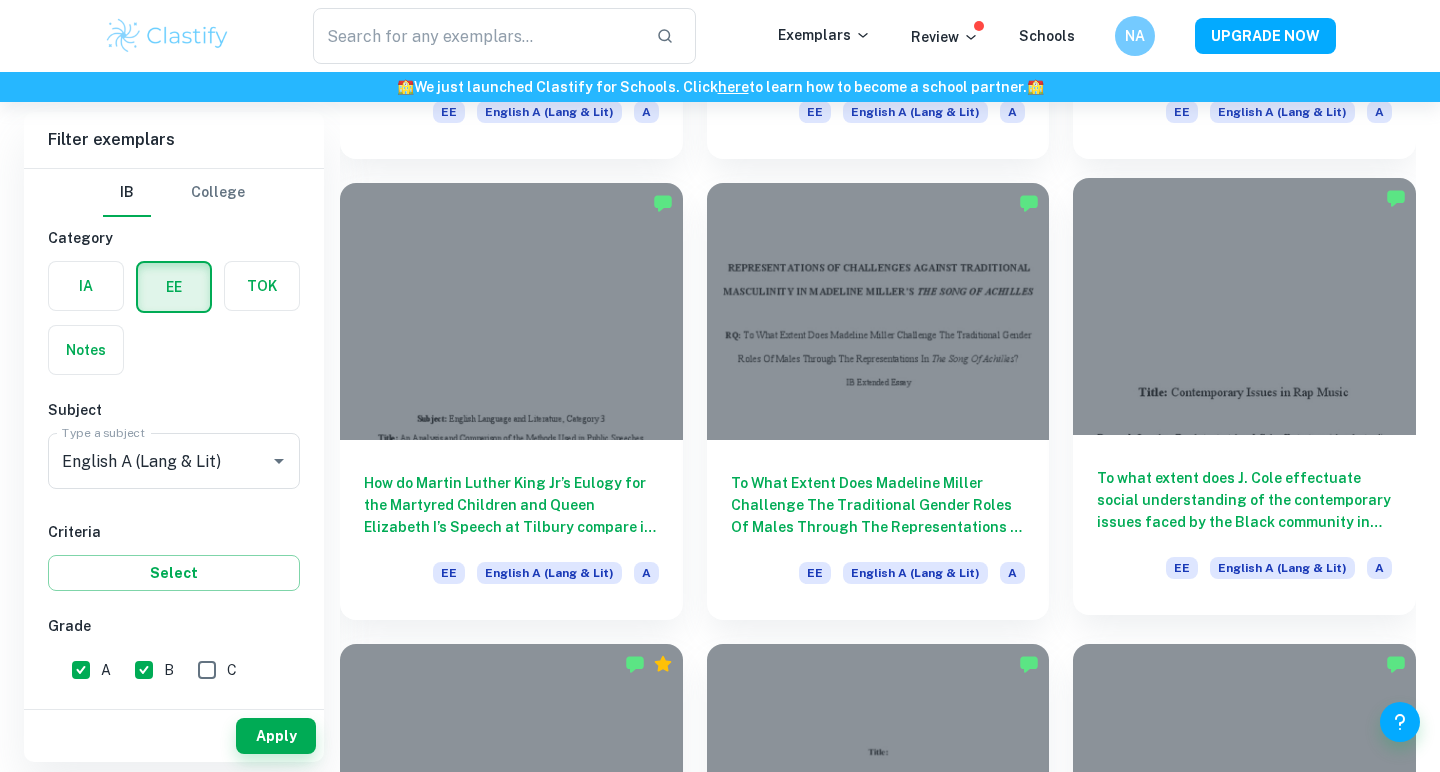 click on "To what extent does J. Cole effectuate social understanding of the contemporary issues faced by the Black community in America through his use of textual features in “4 Your Eyez Only”?" at bounding box center [1244, 500] 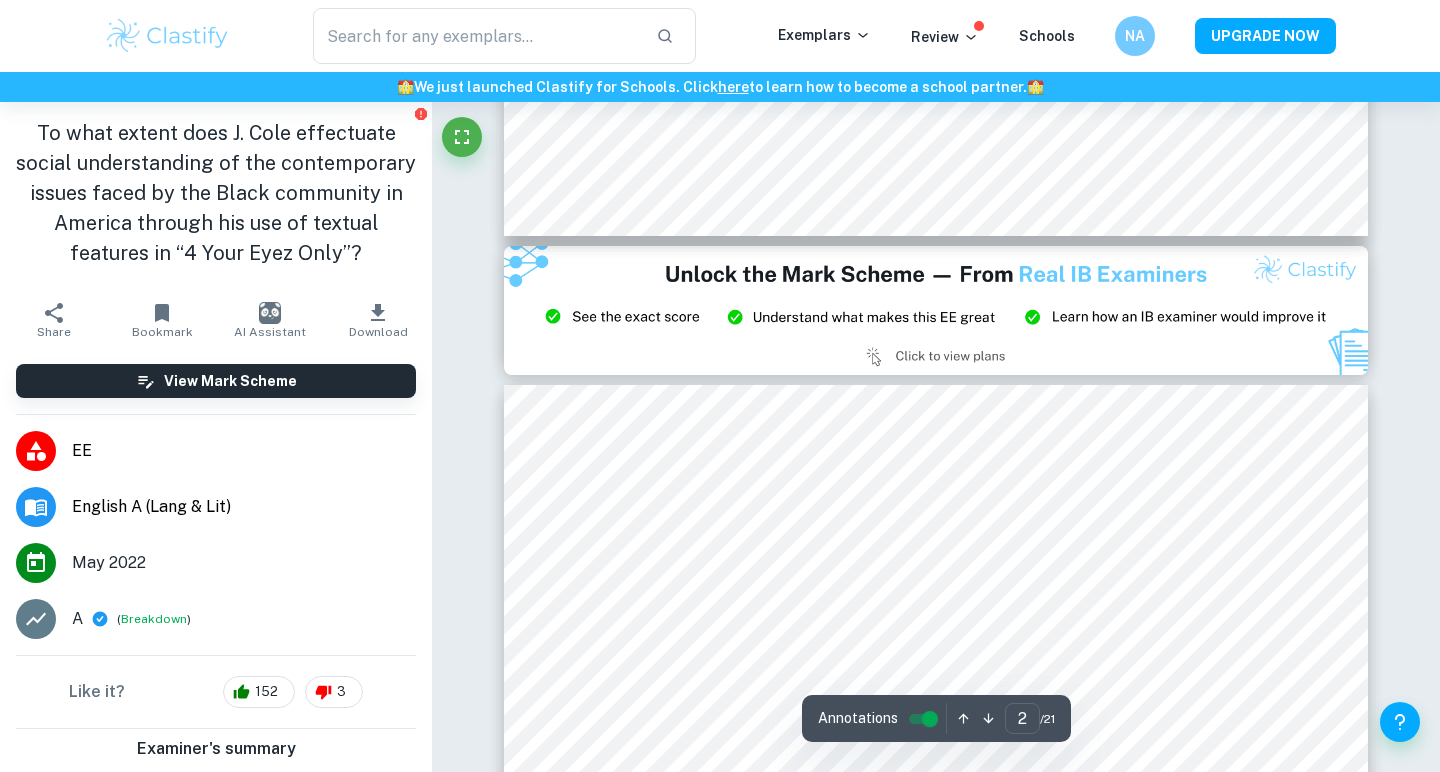 type on "3" 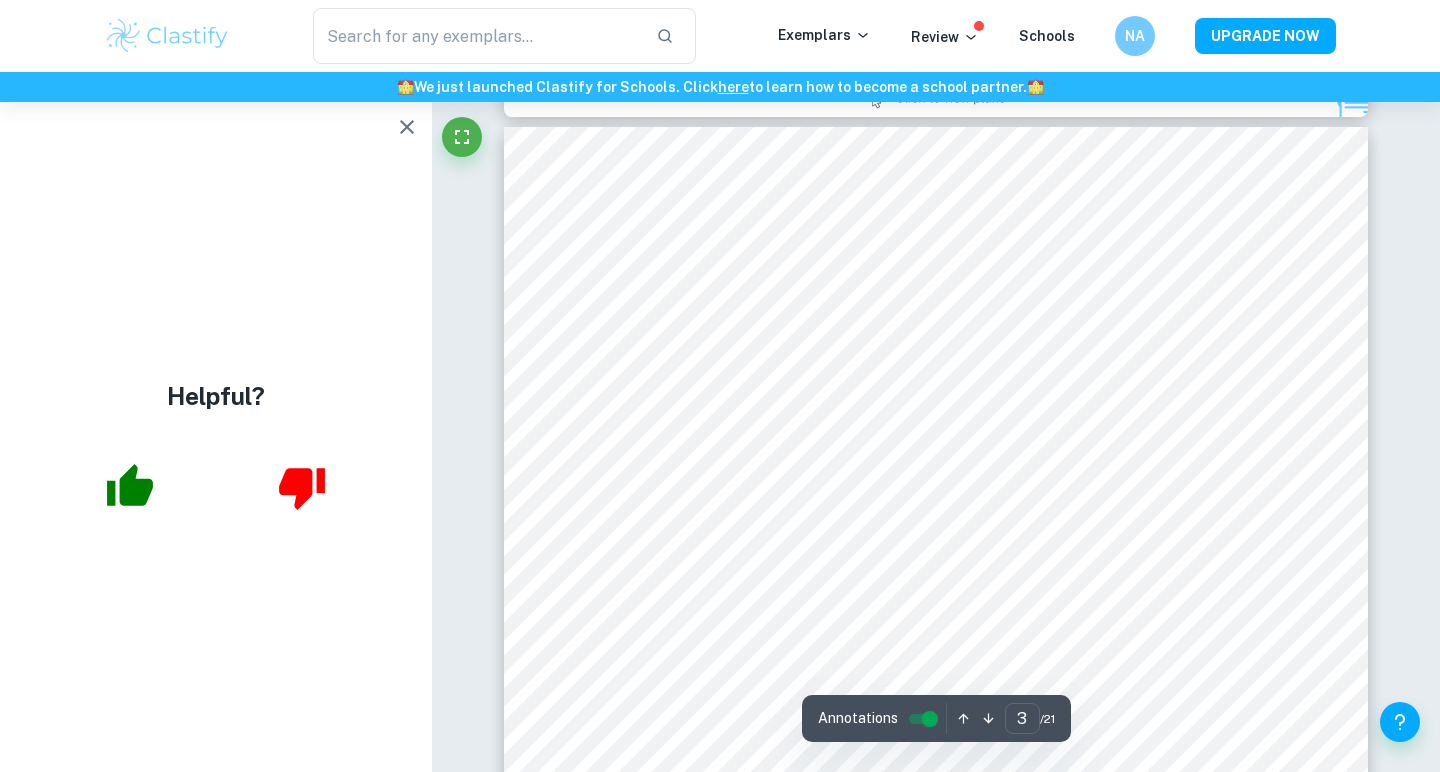 scroll, scrollTop: 2539, scrollLeft: 0, axis: vertical 